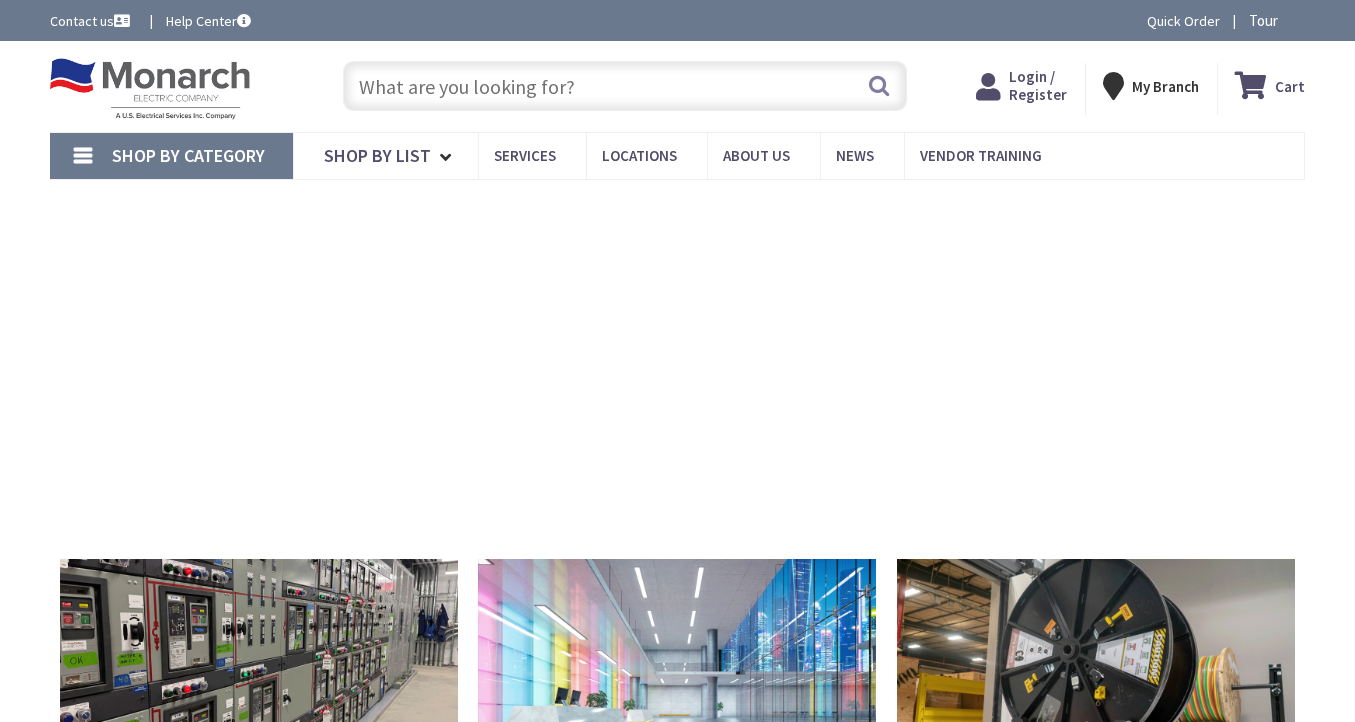 scroll, scrollTop: 0, scrollLeft: 0, axis: both 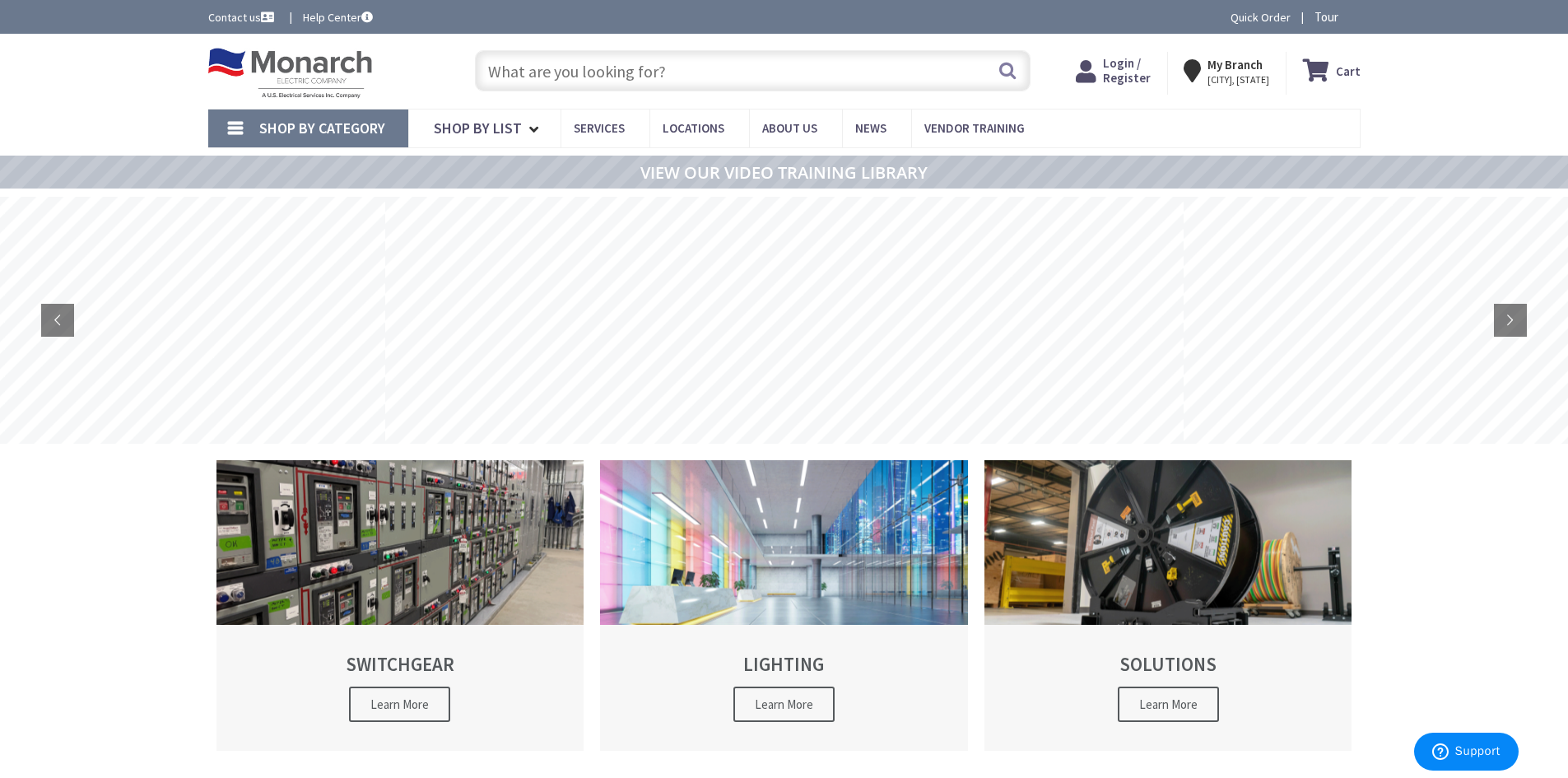 click on "Login / Register" at bounding box center (1127, 70) 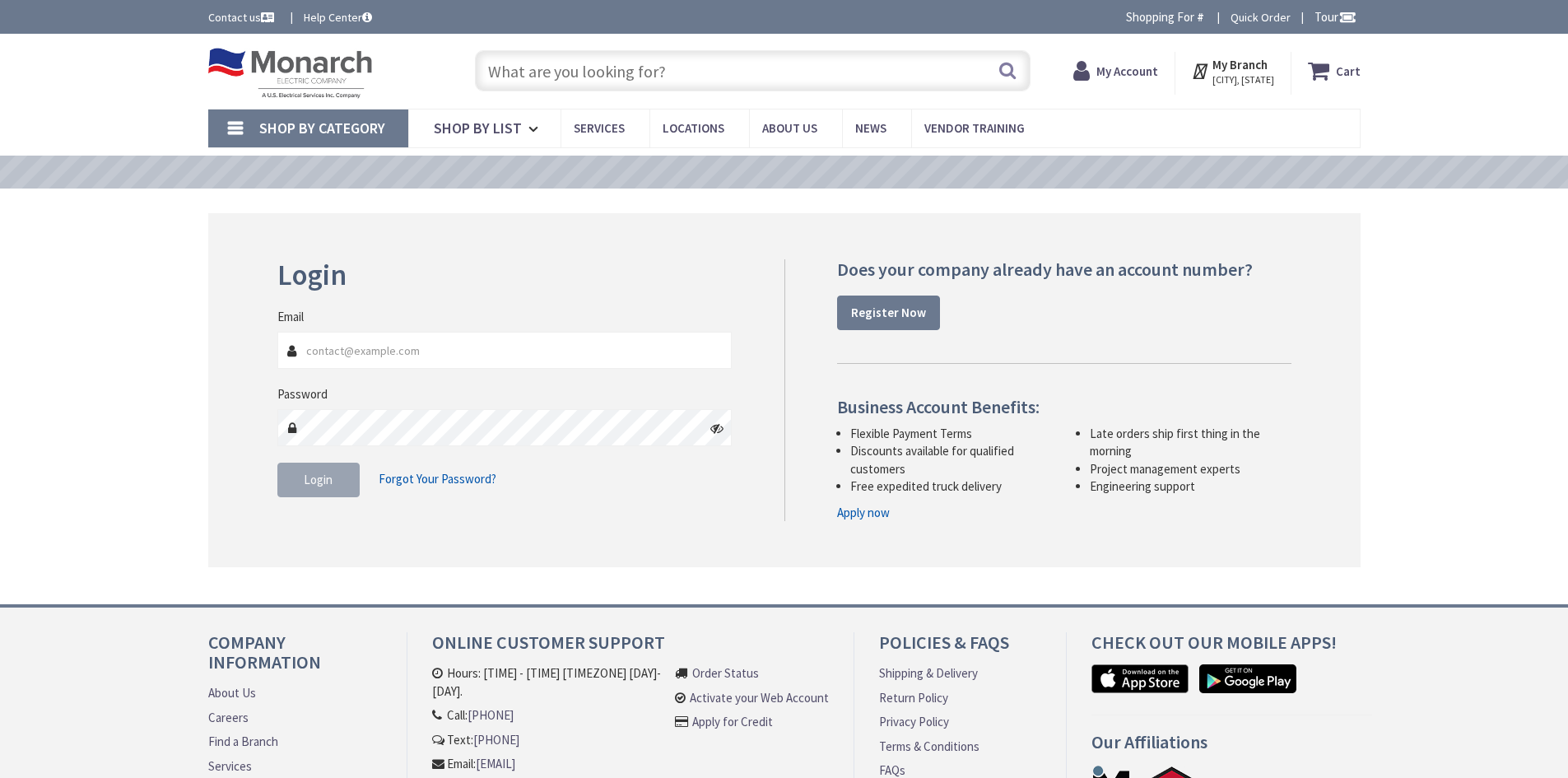 scroll, scrollTop: 0, scrollLeft: 0, axis: both 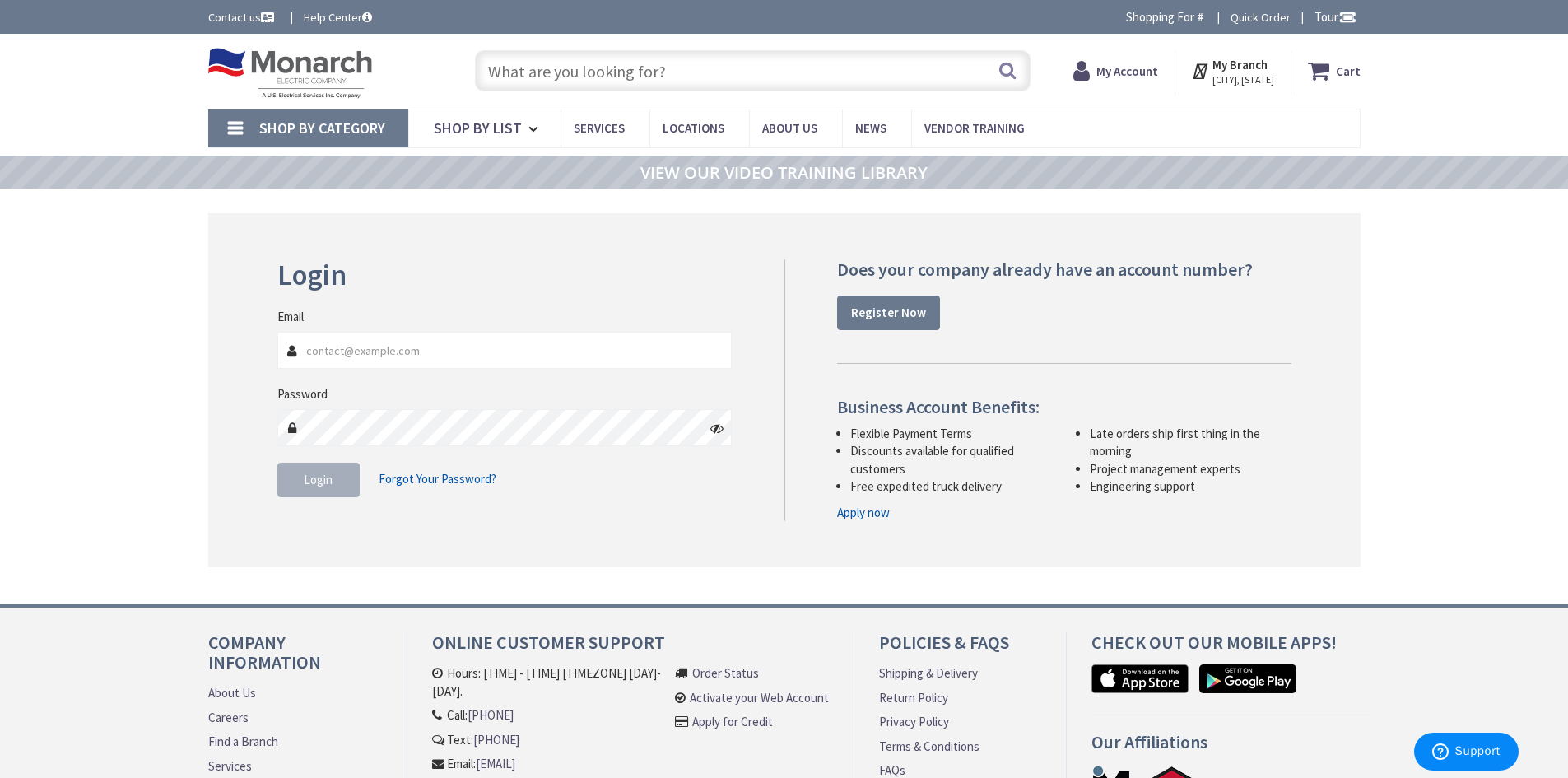 type on "[EMAIL]" 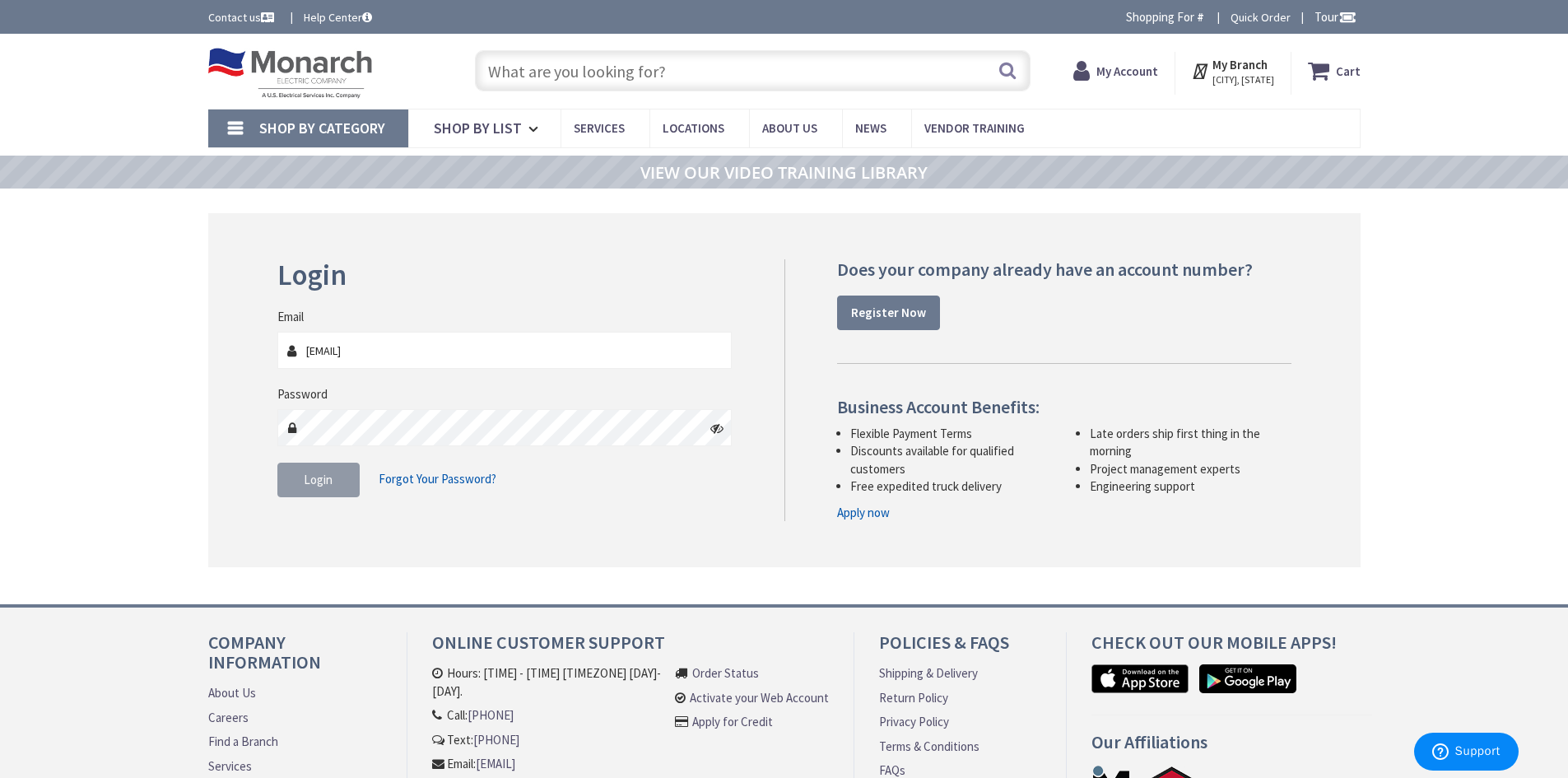 click on "Login" at bounding box center [318, 479] 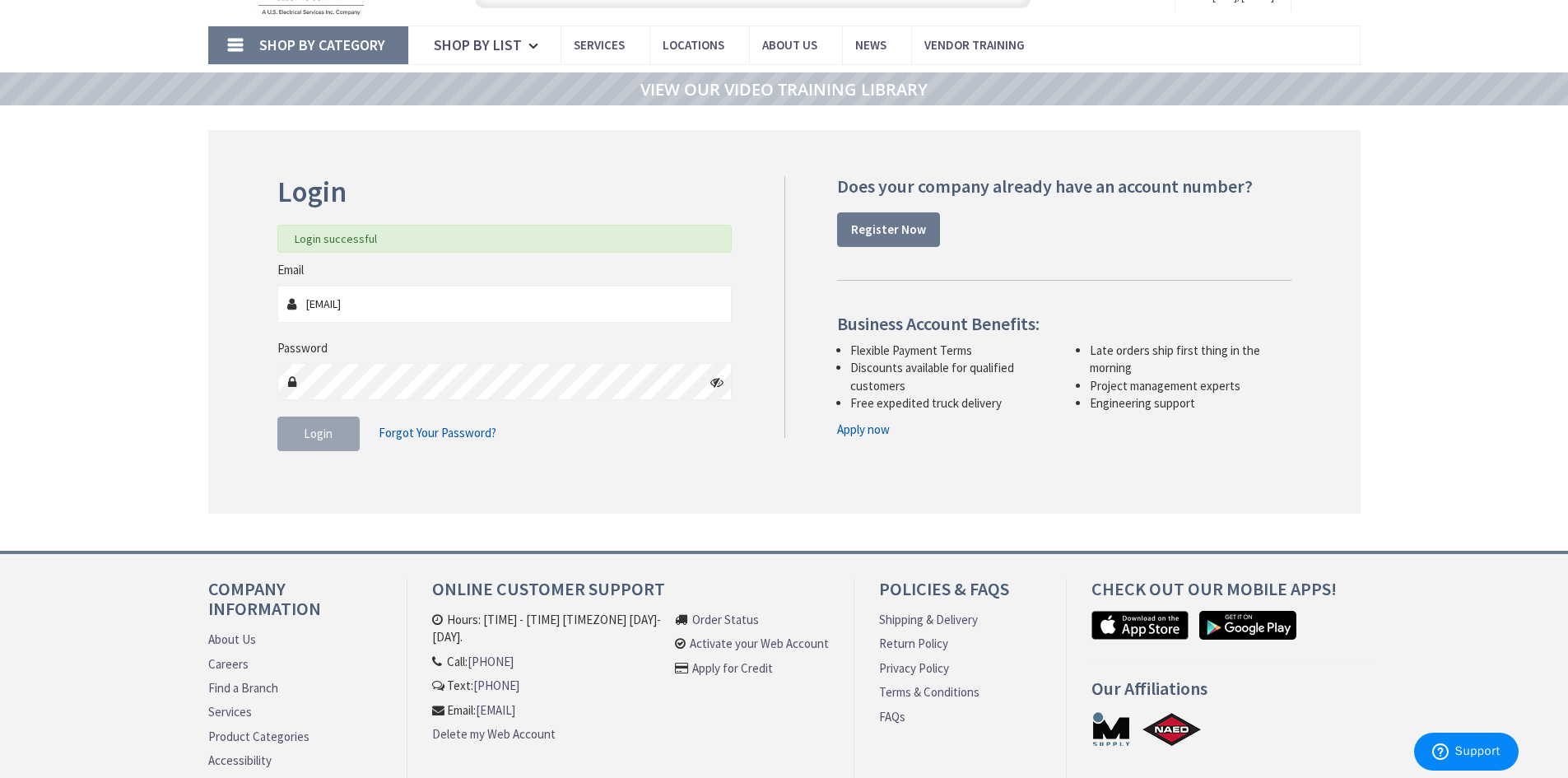 scroll, scrollTop: 179, scrollLeft: 0, axis: vertical 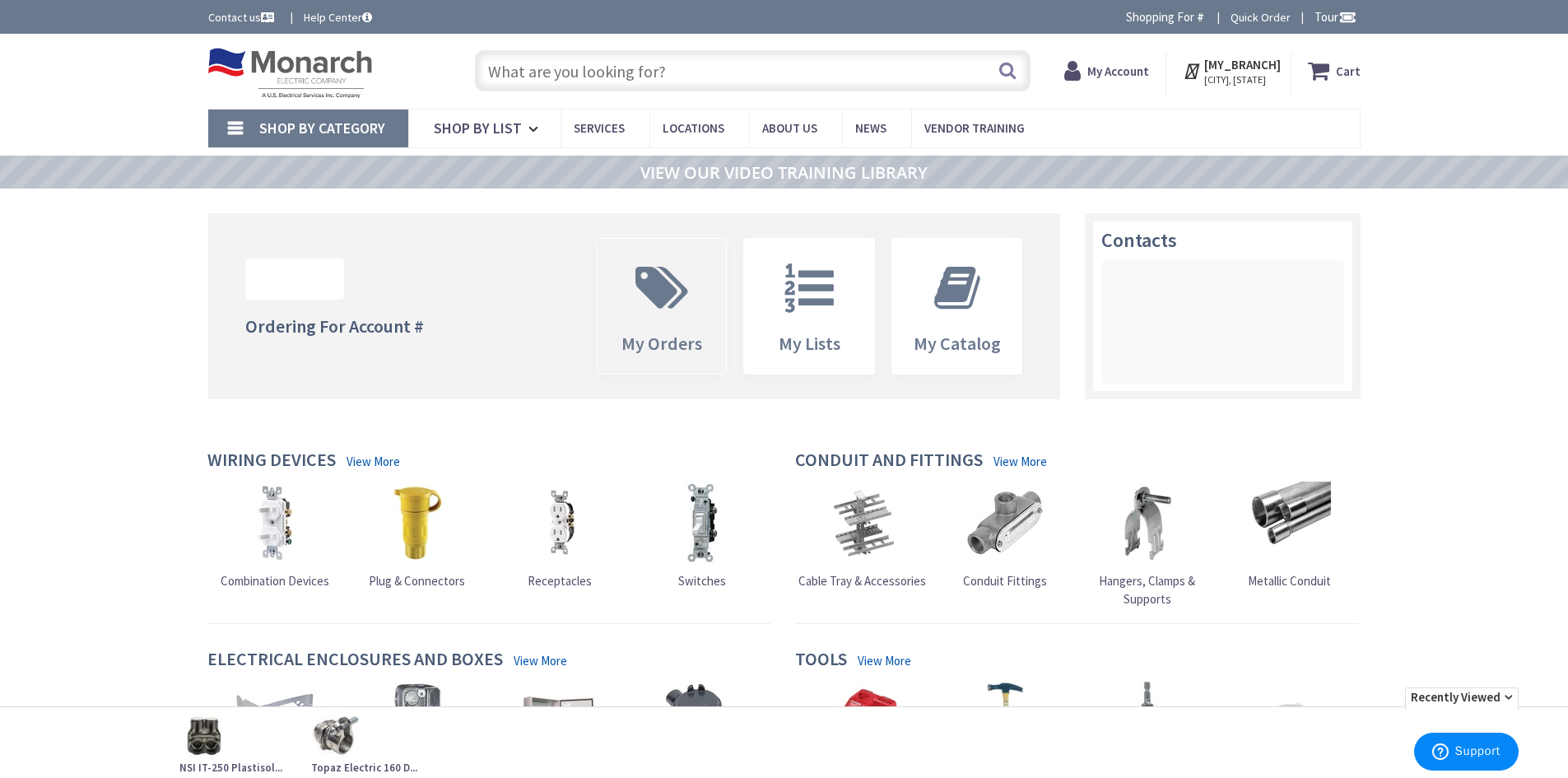 click at bounding box center [662, 288] 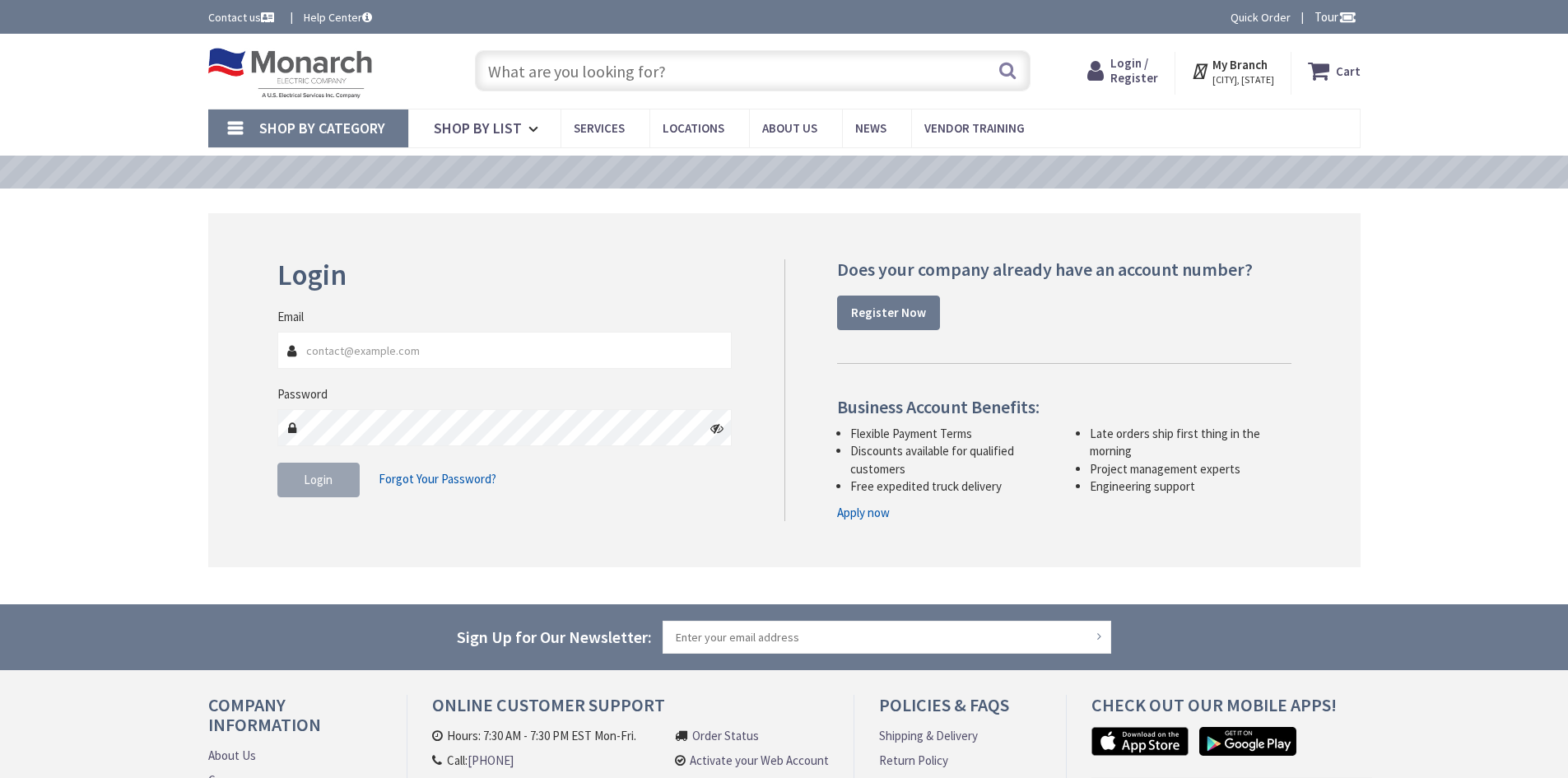 scroll, scrollTop: 0, scrollLeft: 0, axis: both 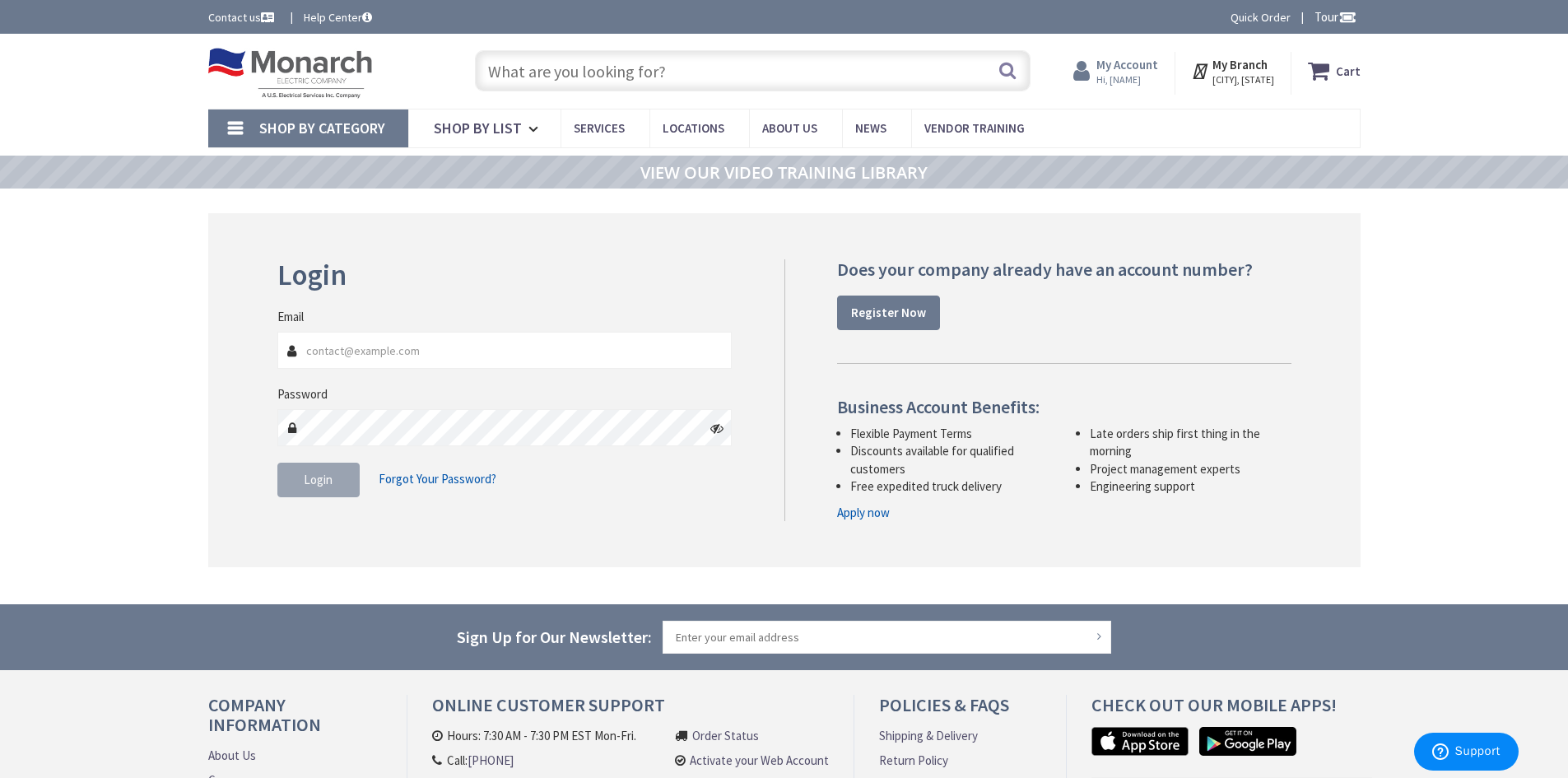 type on "[EMAIL]" 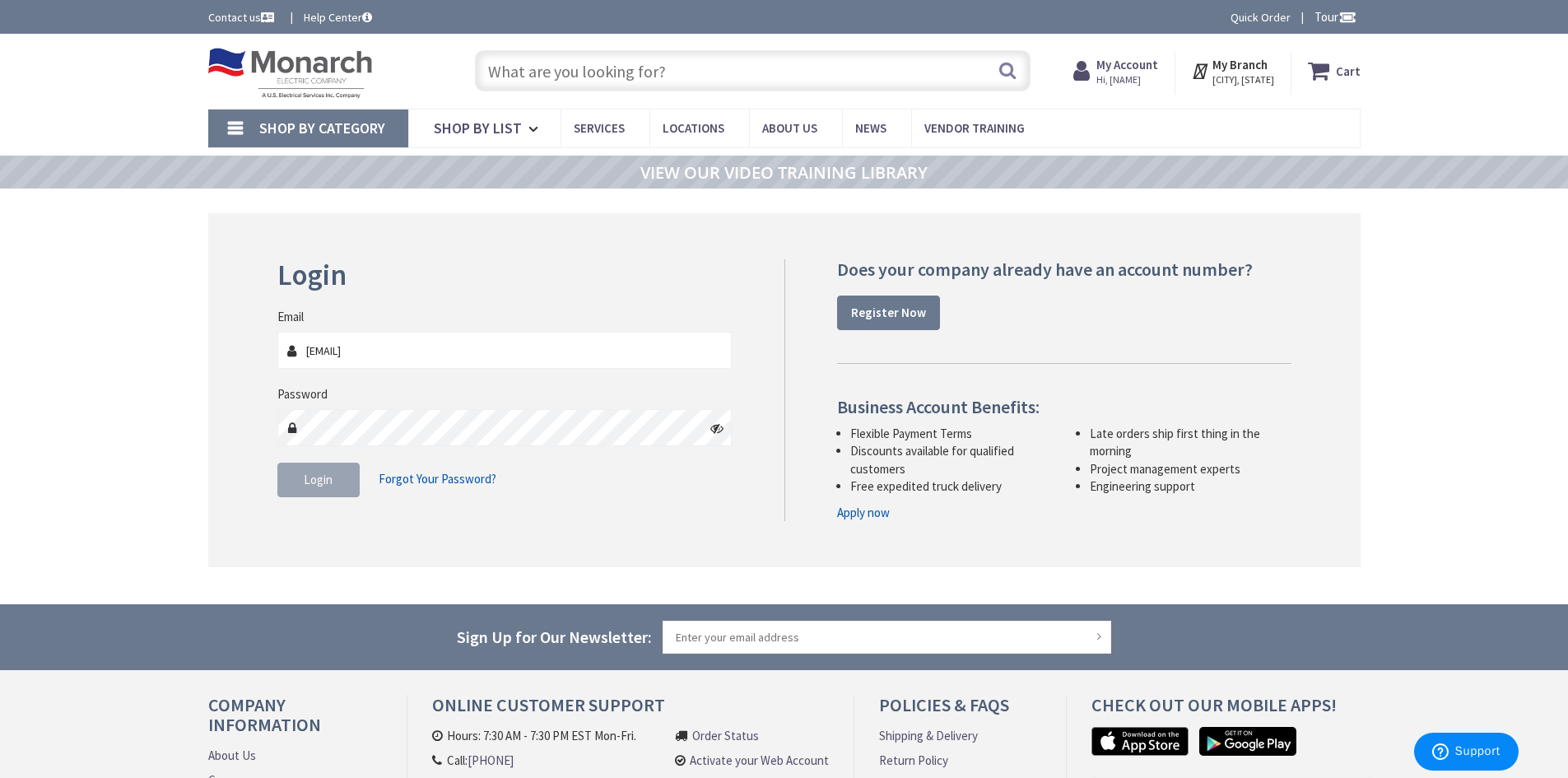 click on "Hi, [FIRST]" at bounding box center [1127, 80] 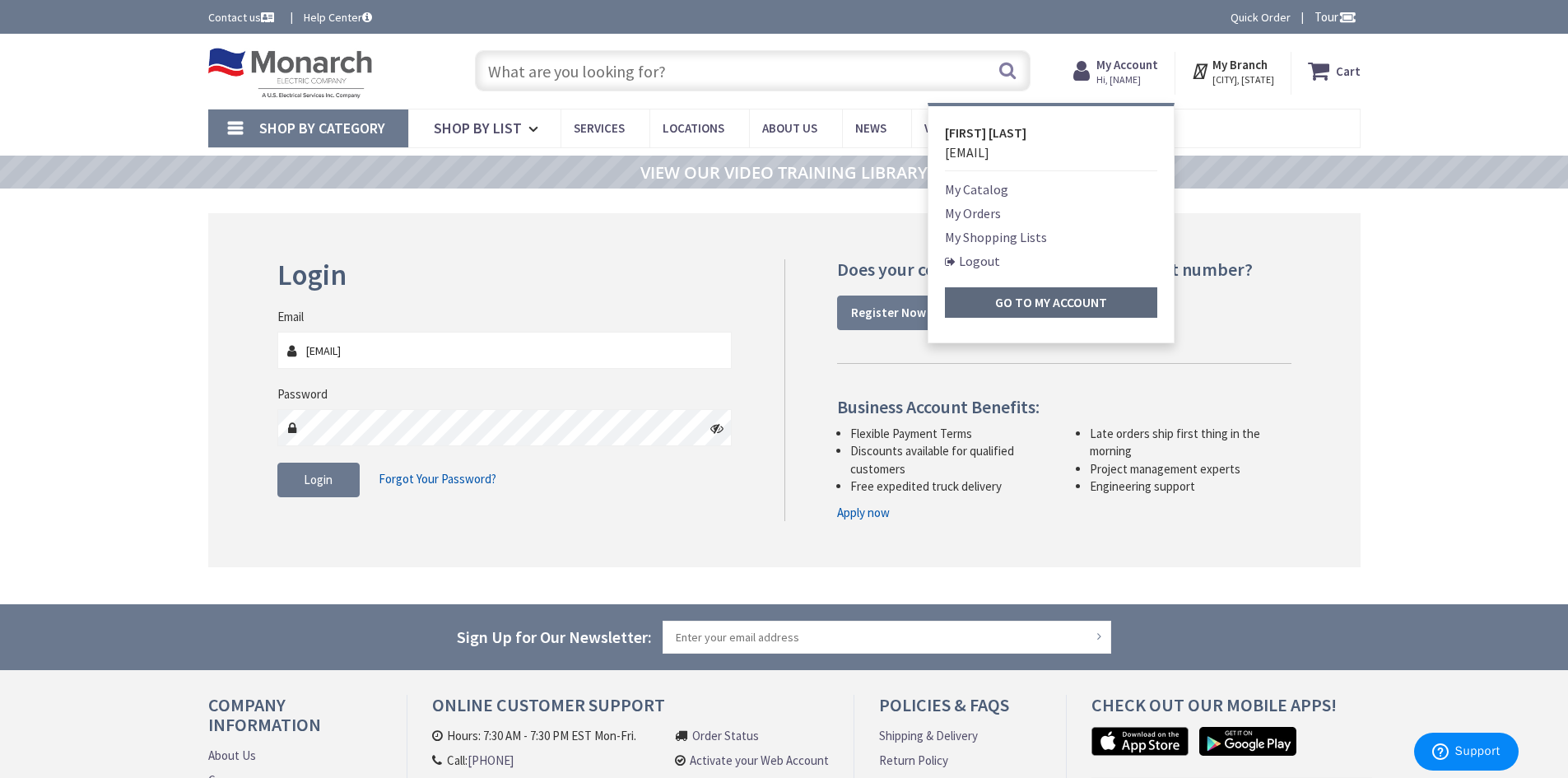 click on "Go to My Account" at bounding box center (1051, 302) 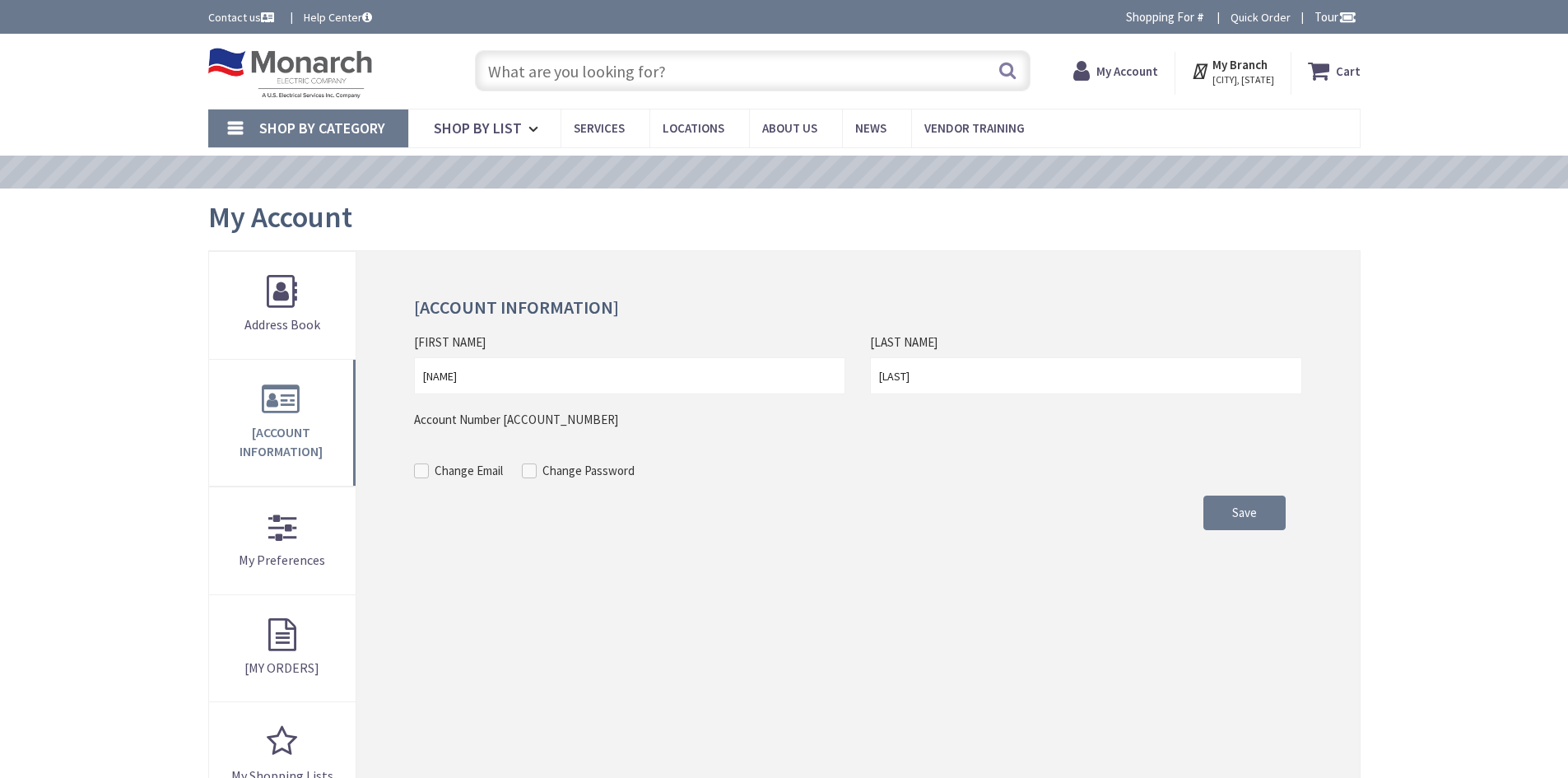 scroll, scrollTop: 0, scrollLeft: 0, axis: both 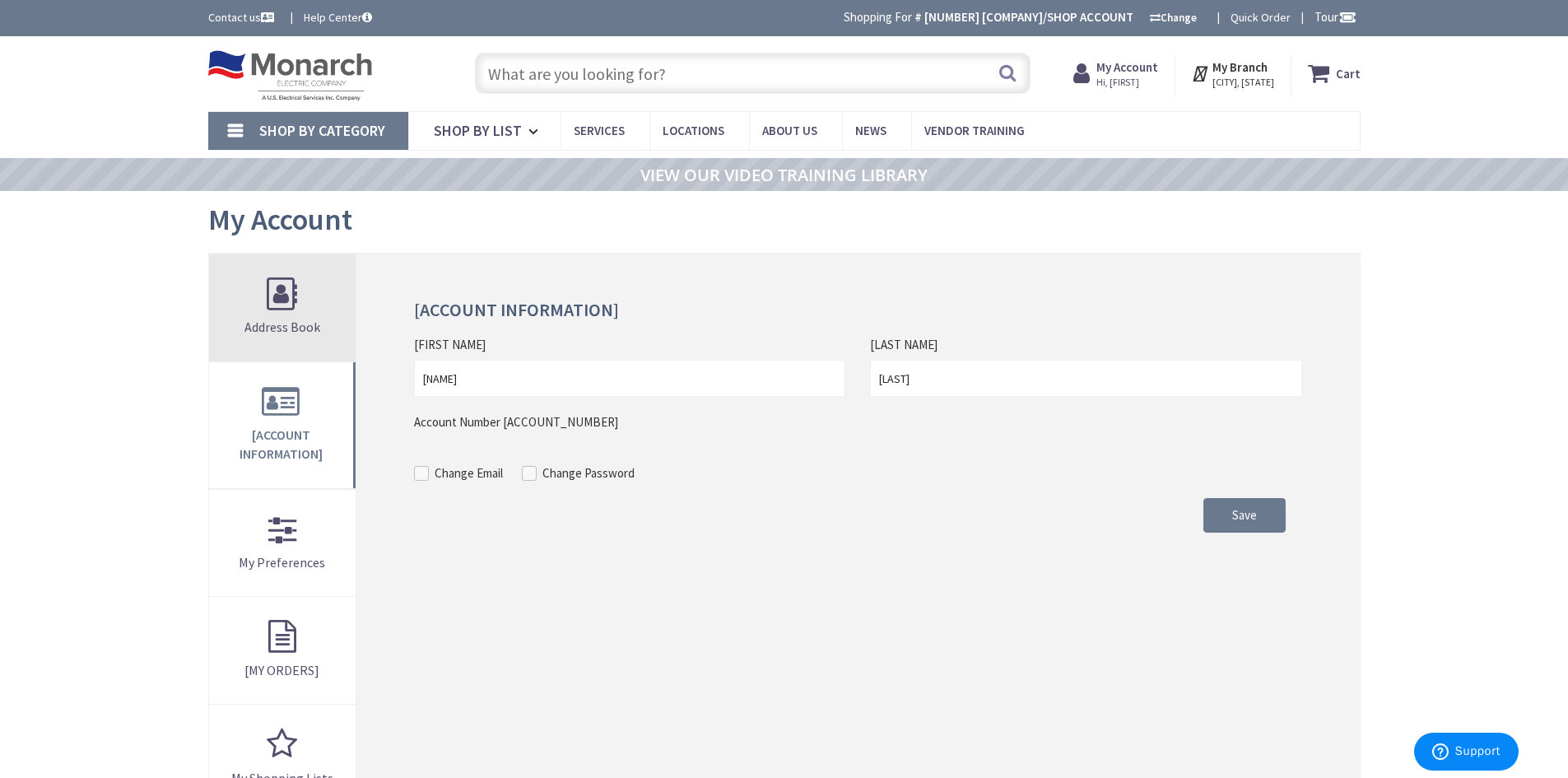 click on "Address Book" at bounding box center [282, 308] 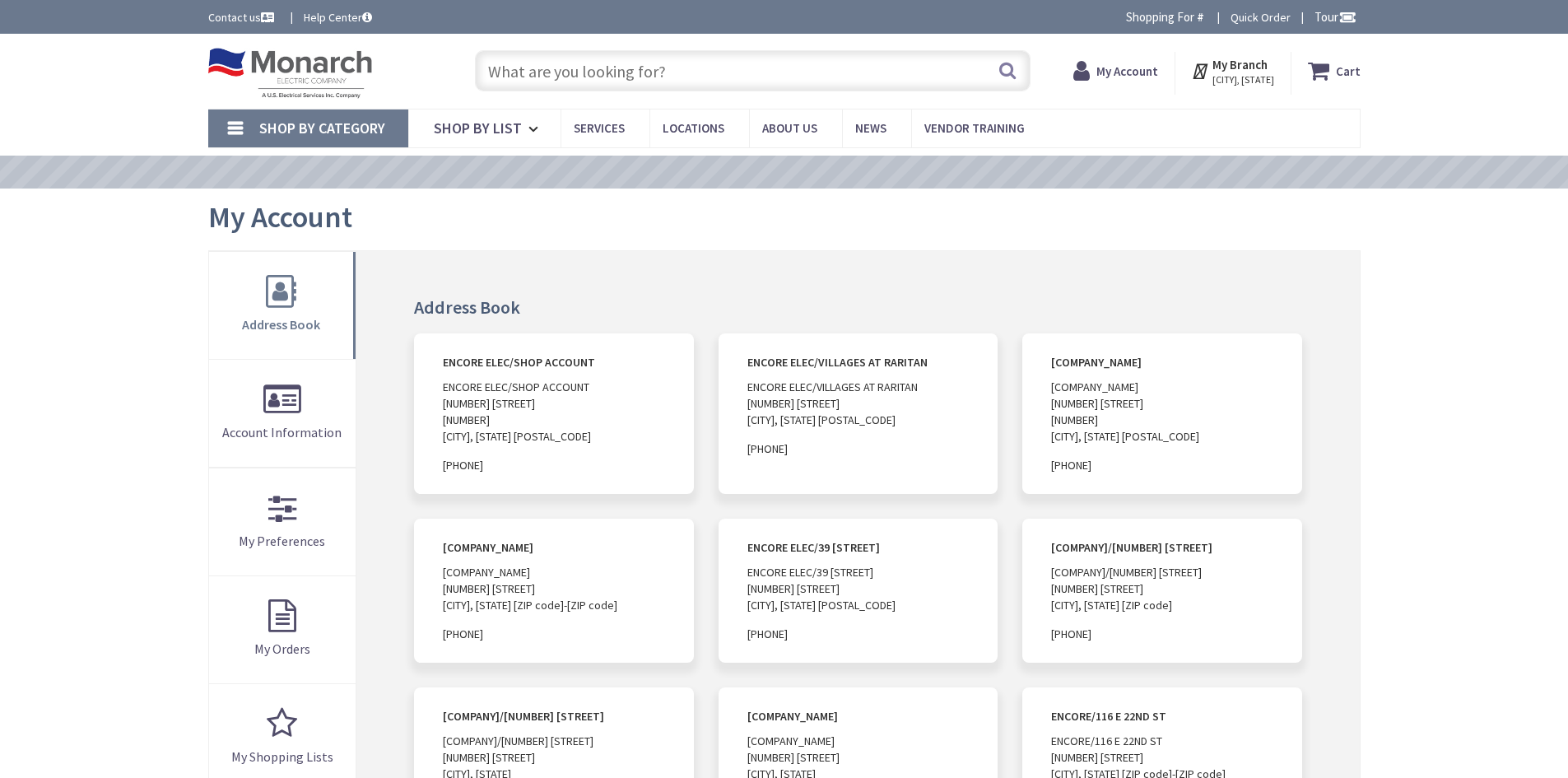 scroll, scrollTop: 0, scrollLeft: 0, axis: both 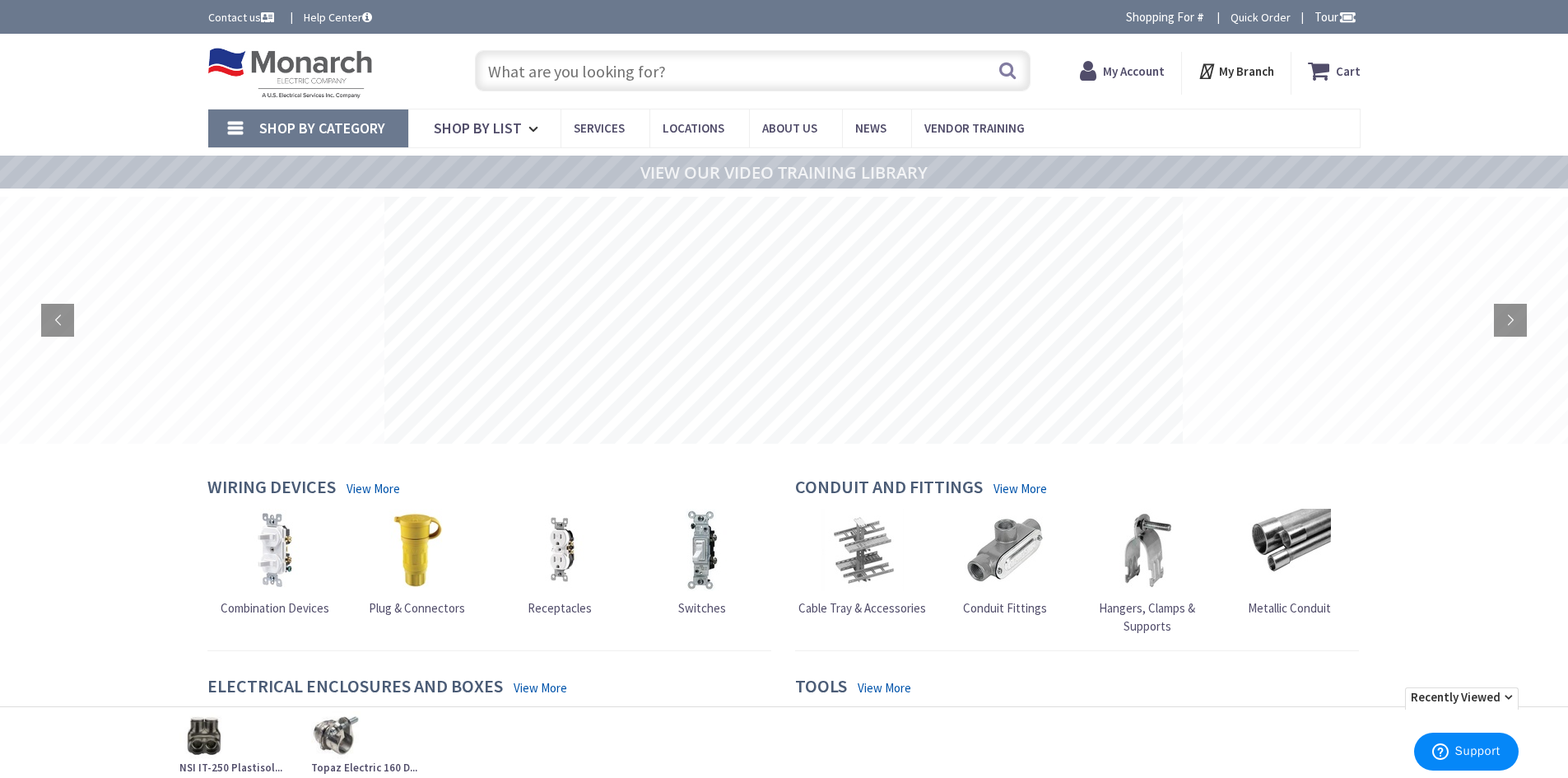 click on "My Account" at bounding box center [1133, 71] 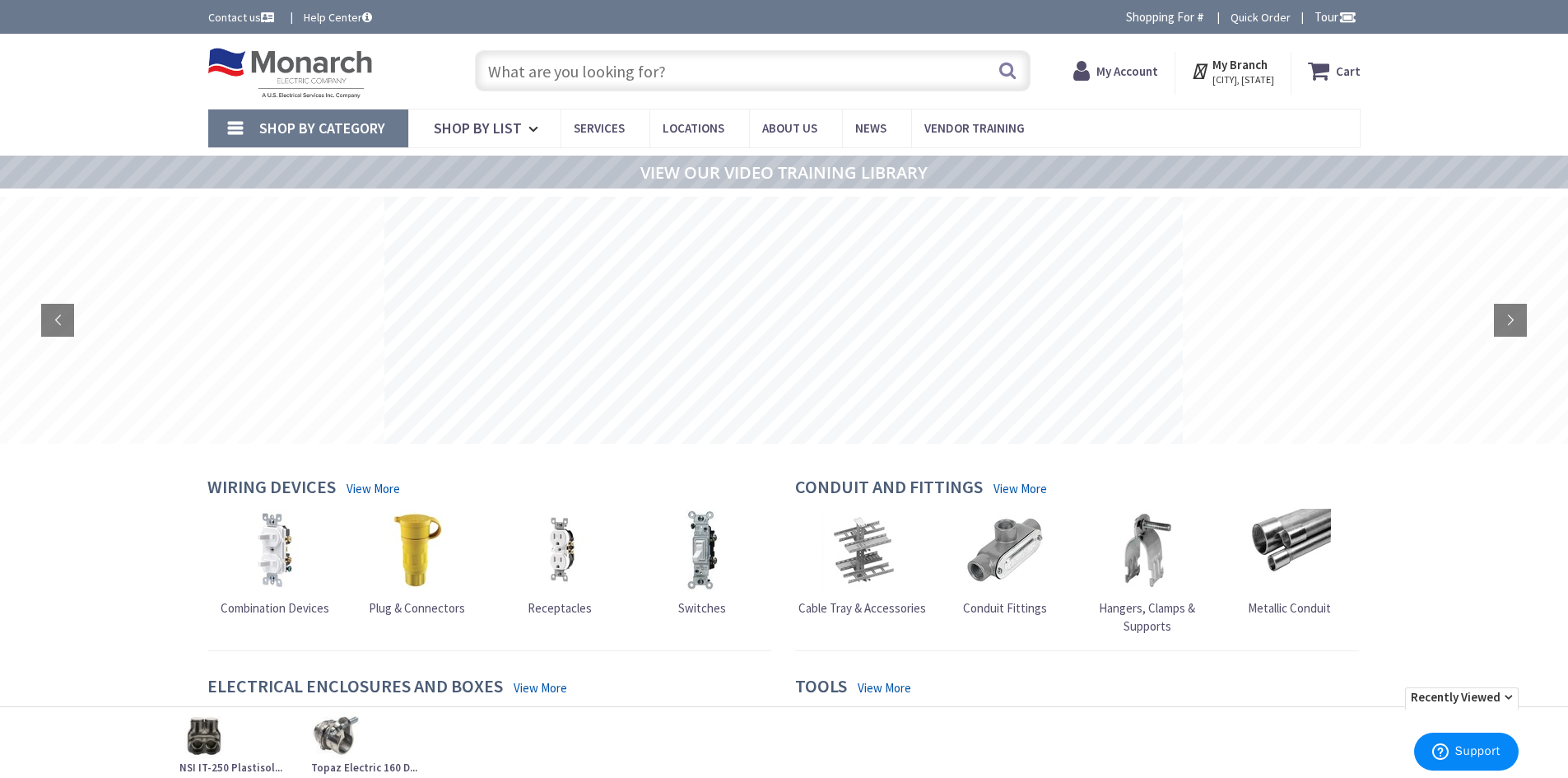 scroll, scrollTop: 0, scrollLeft: 0, axis: both 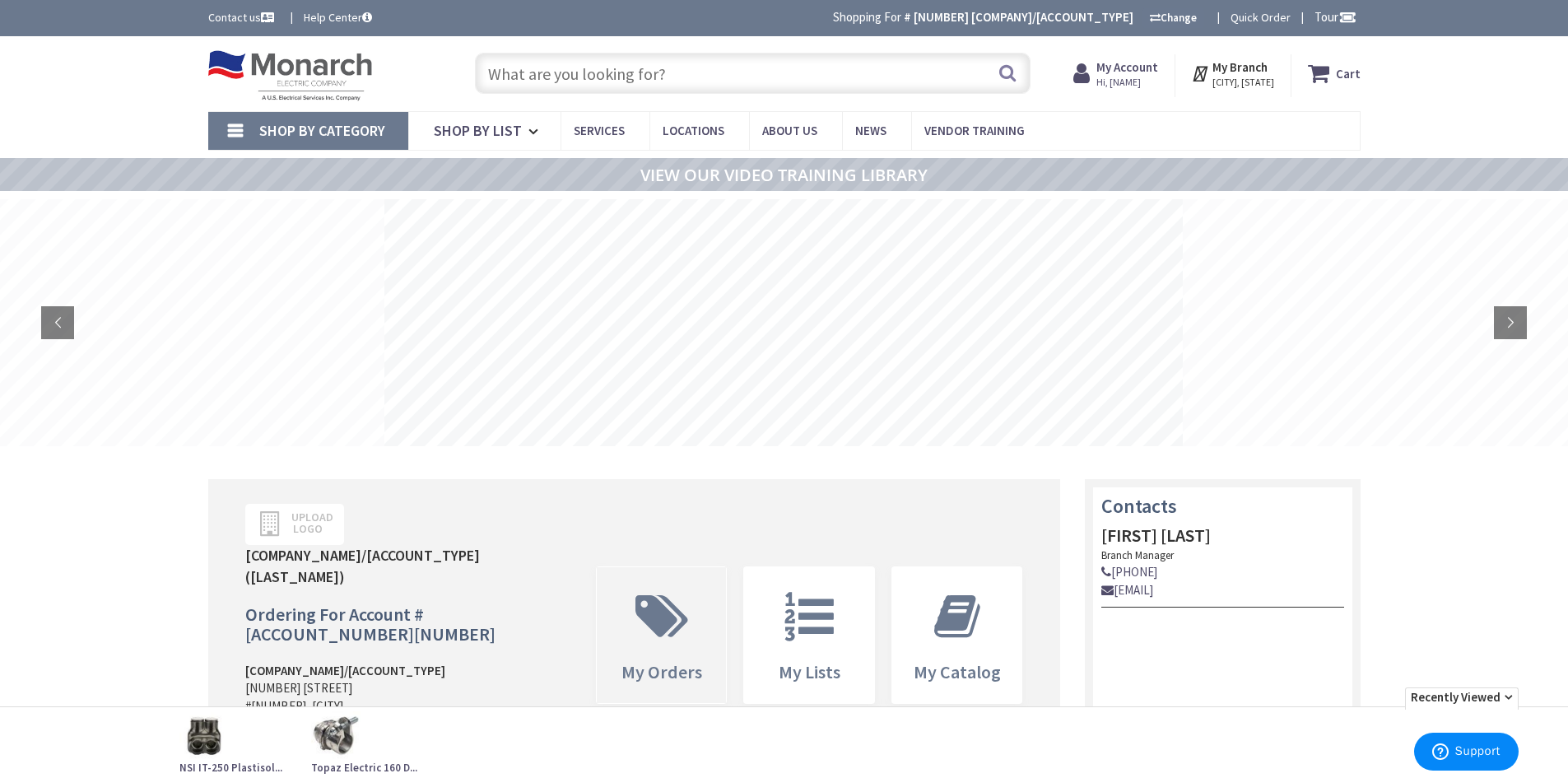 click at bounding box center (662, 617) 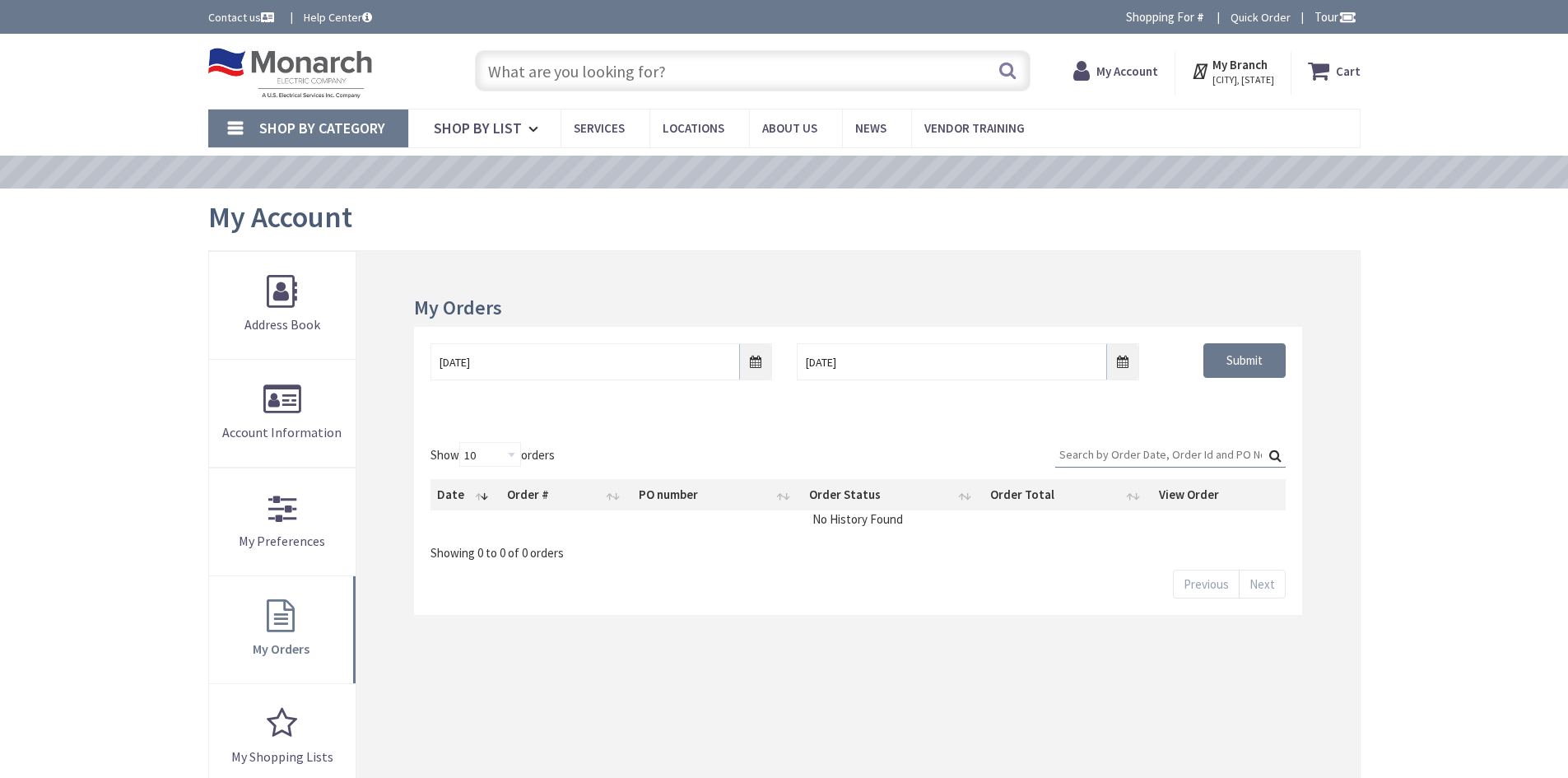 scroll, scrollTop: 0, scrollLeft: 0, axis: both 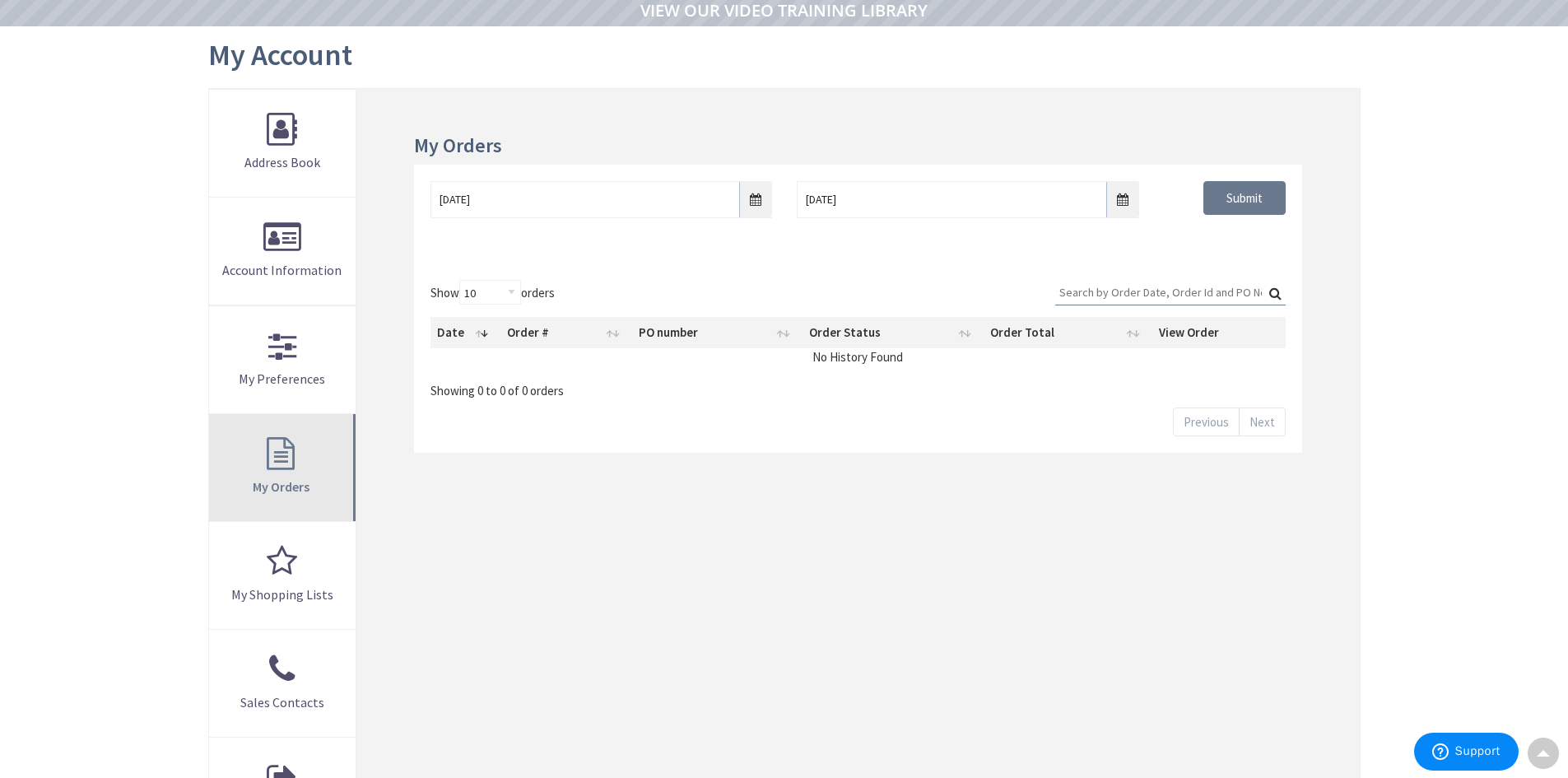 click on "[MY ORDERS]" at bounding box center (282, 468) 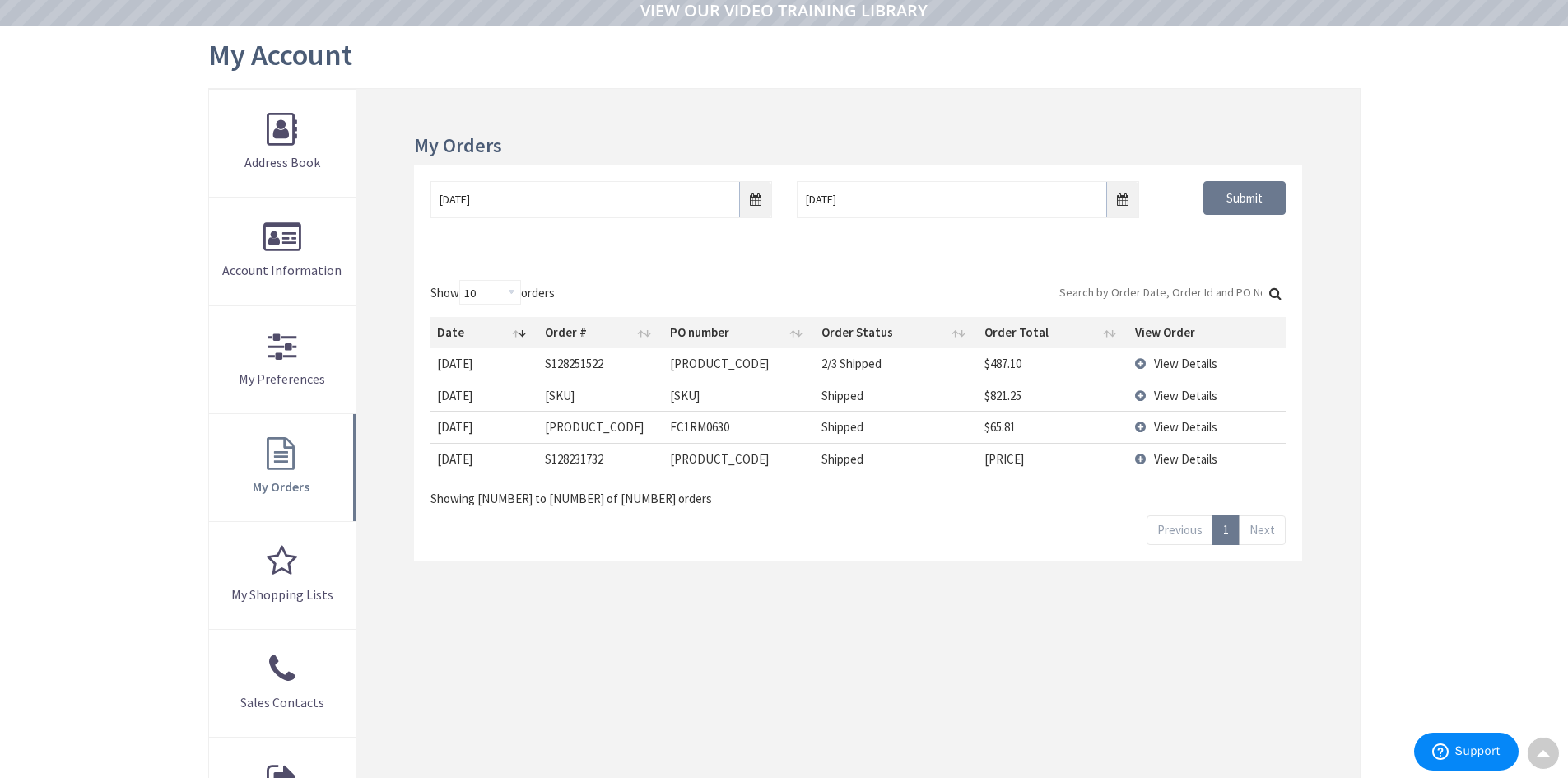 click on "View Details" at bounding box center (1207, 395) 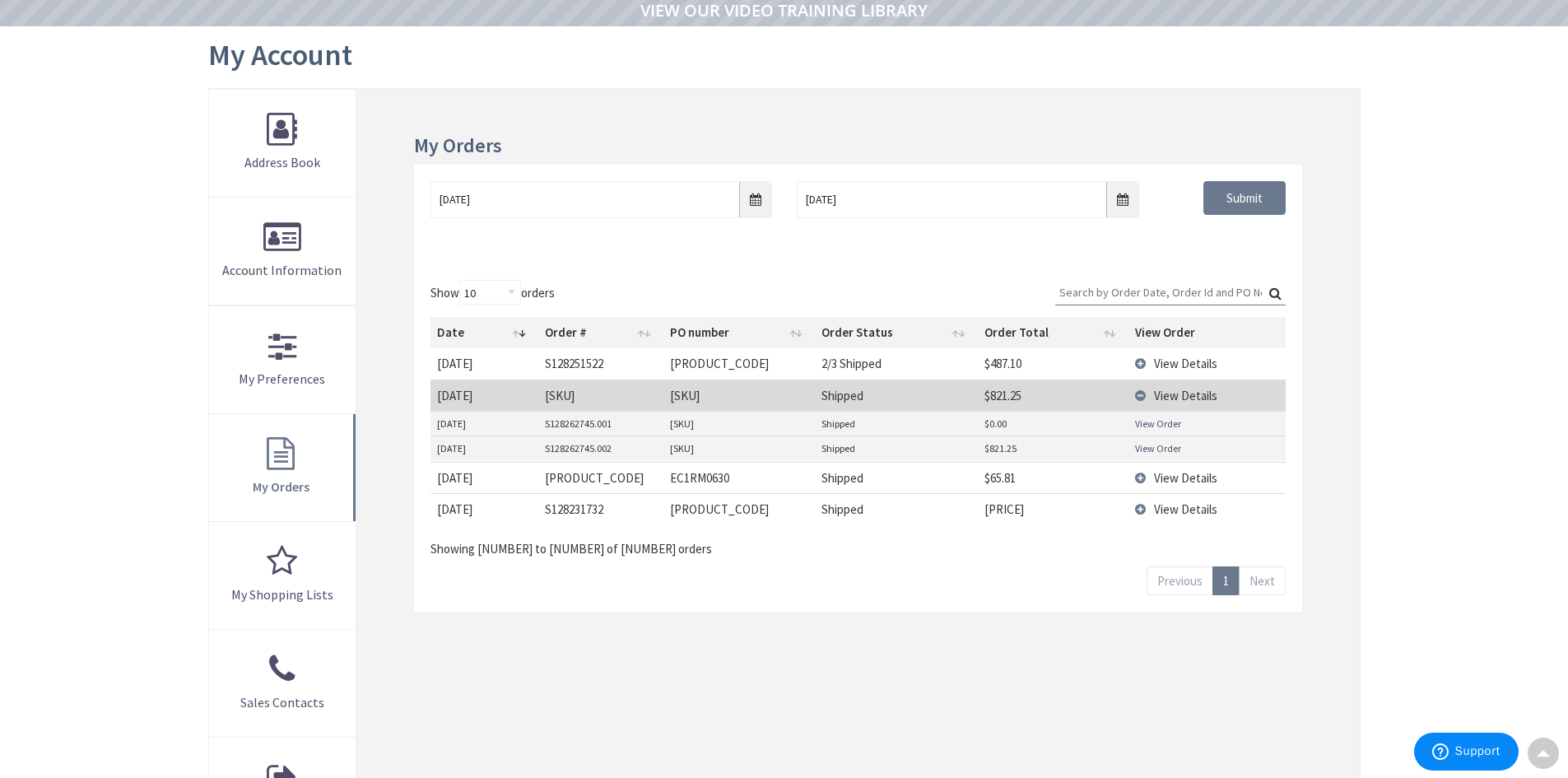 click on "View Order" at bounding box center [1158, 423] 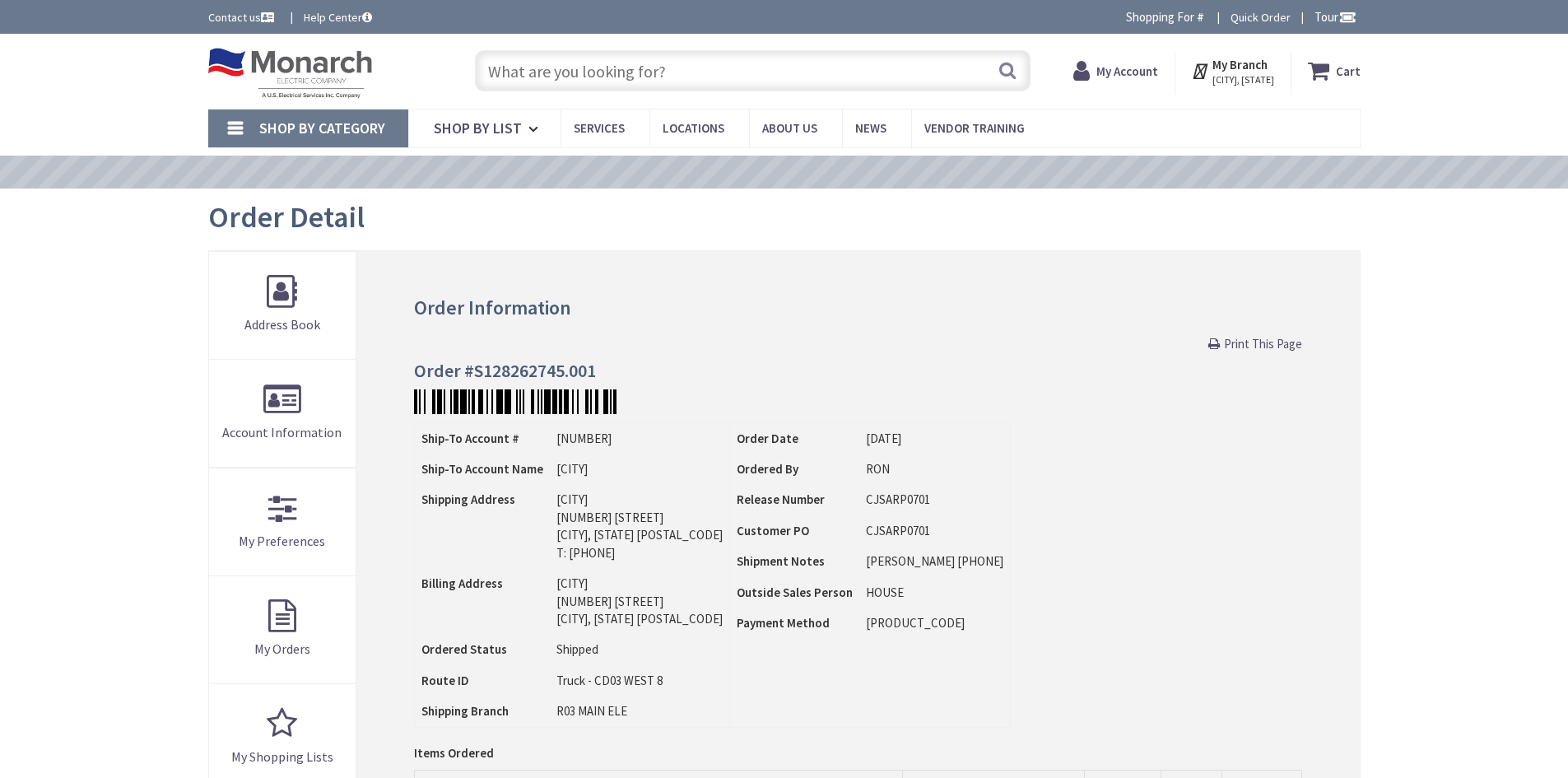 scroll, scrollTop: 0, scrollLeft: 0, axis: both 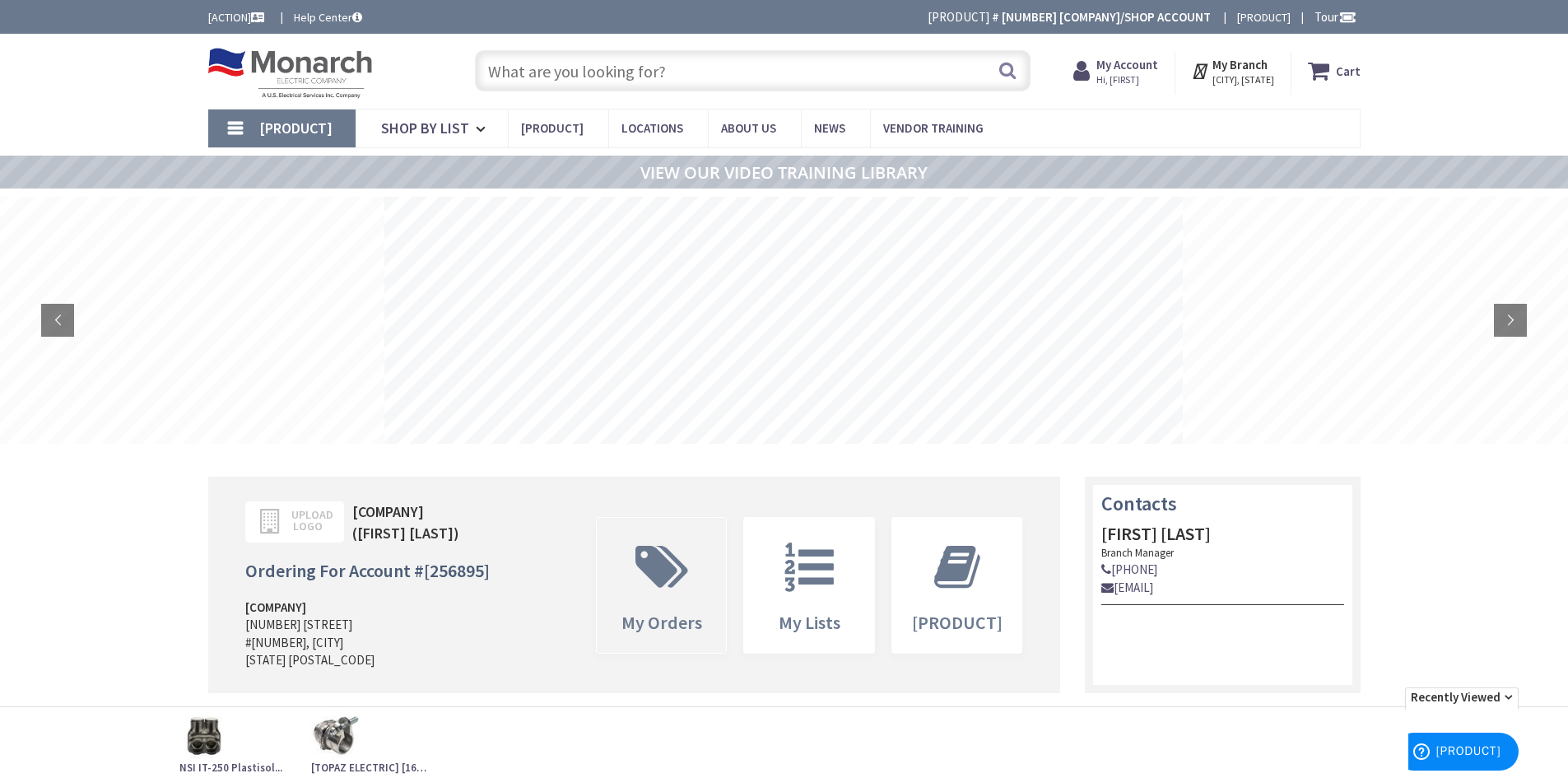 click at bounding box center (662, 567) 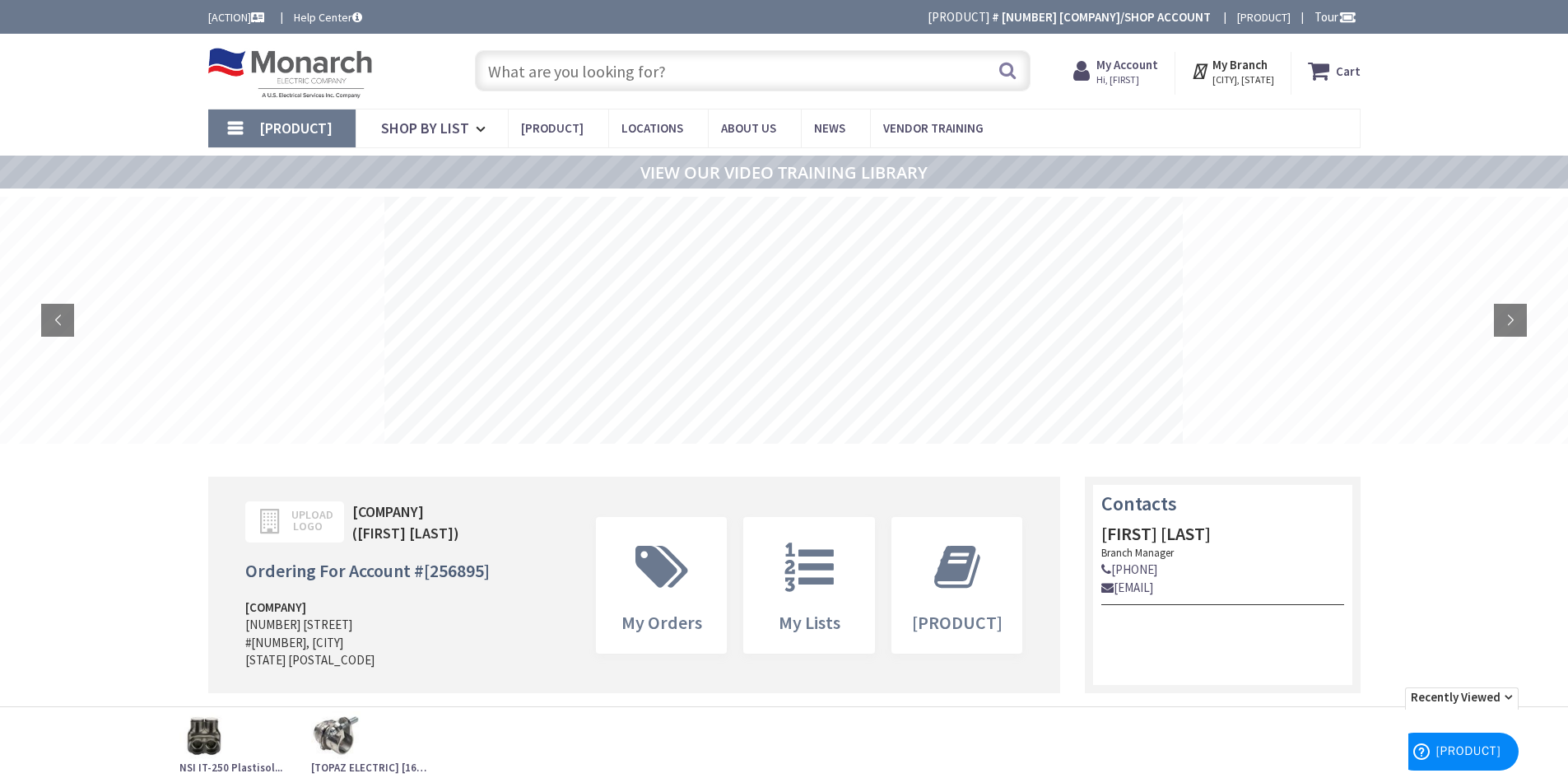 scroll, scrollTop: 0, scrollLeft: 0, axis: both 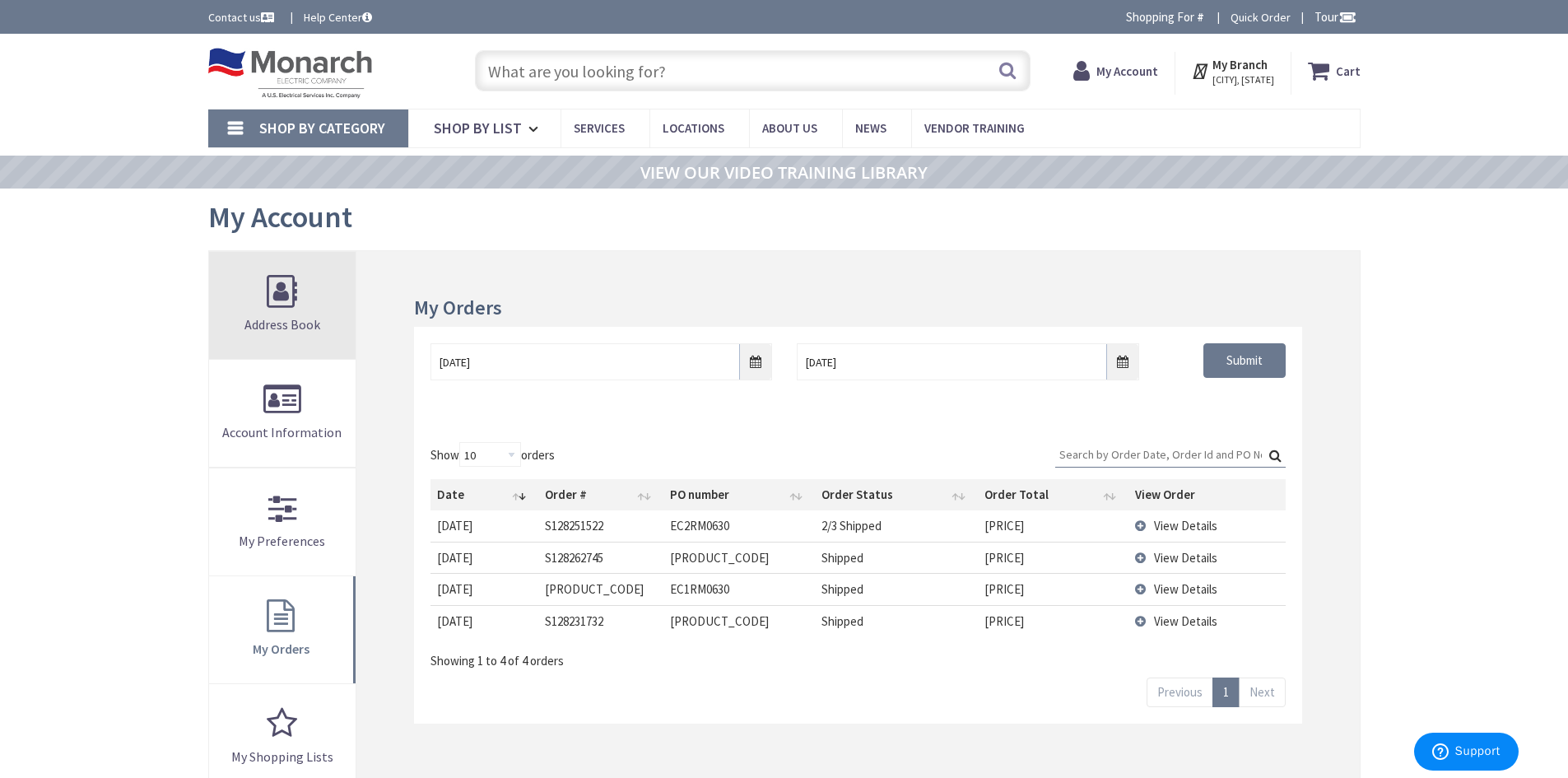 click on "Address Book" at bounding box center [282, 305] 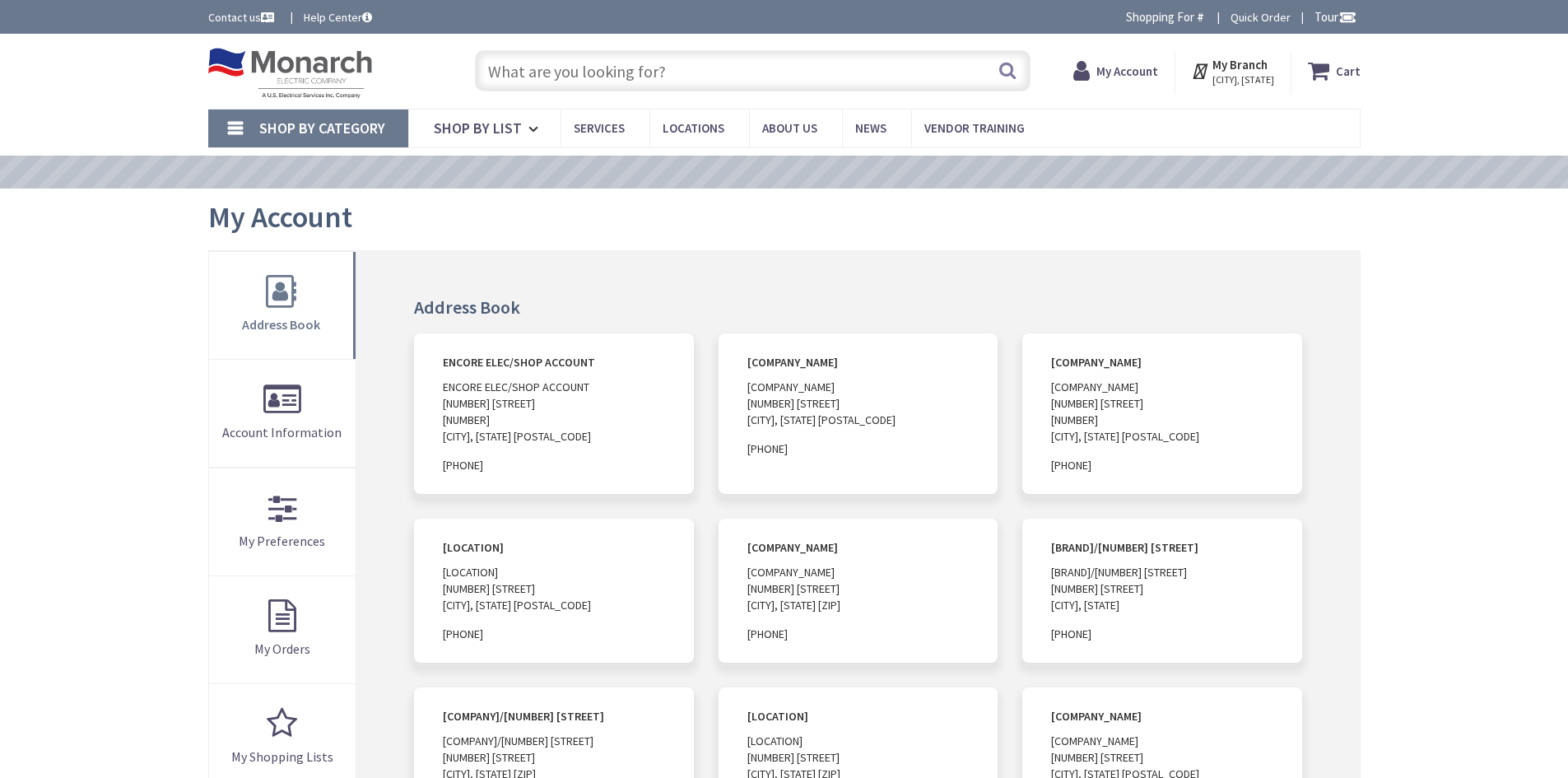scroll, scrollTop: 0, scrollLeft: 0, axis: both 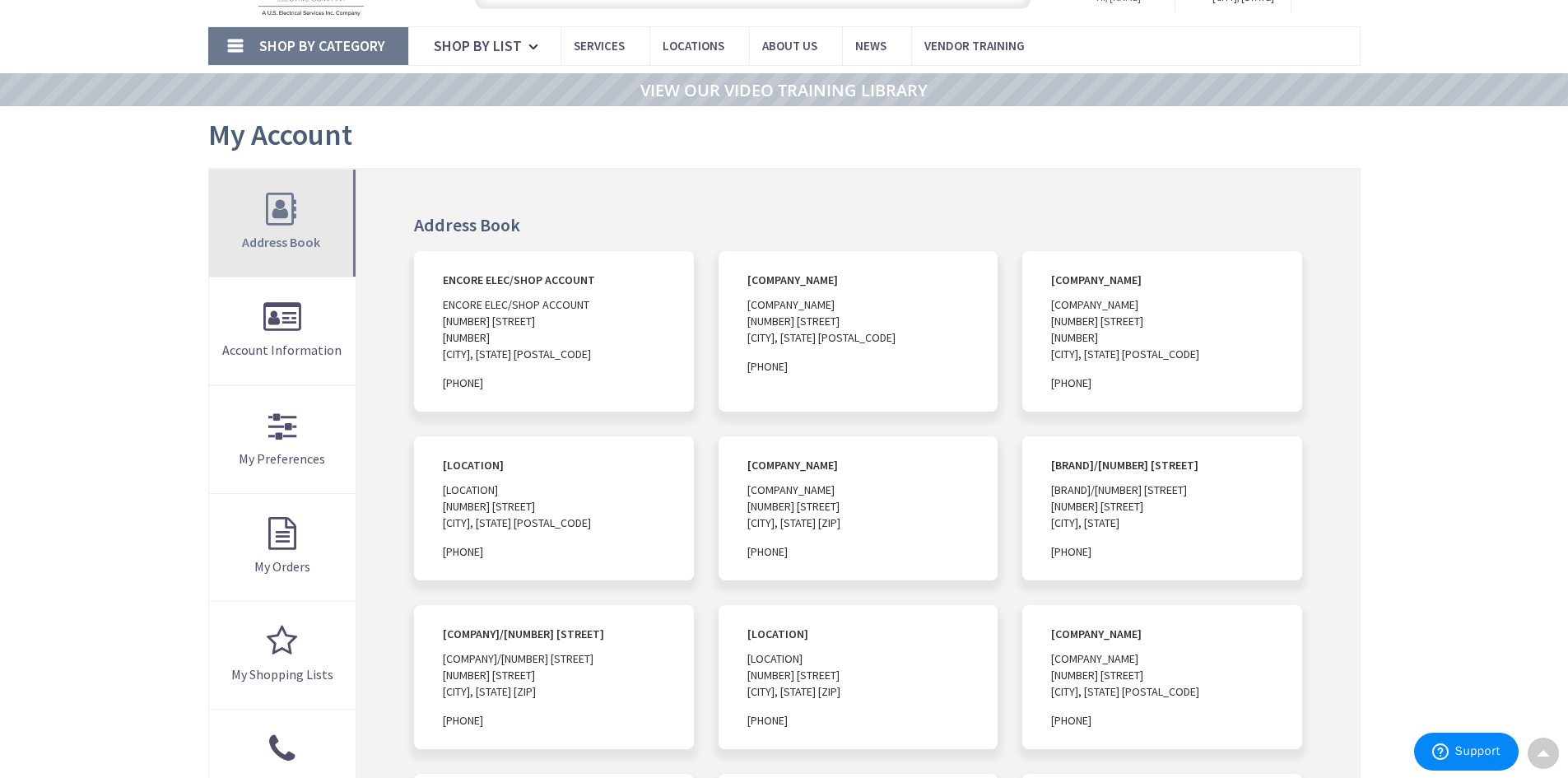 click on "Address Book" at bounding box center [282, 223] 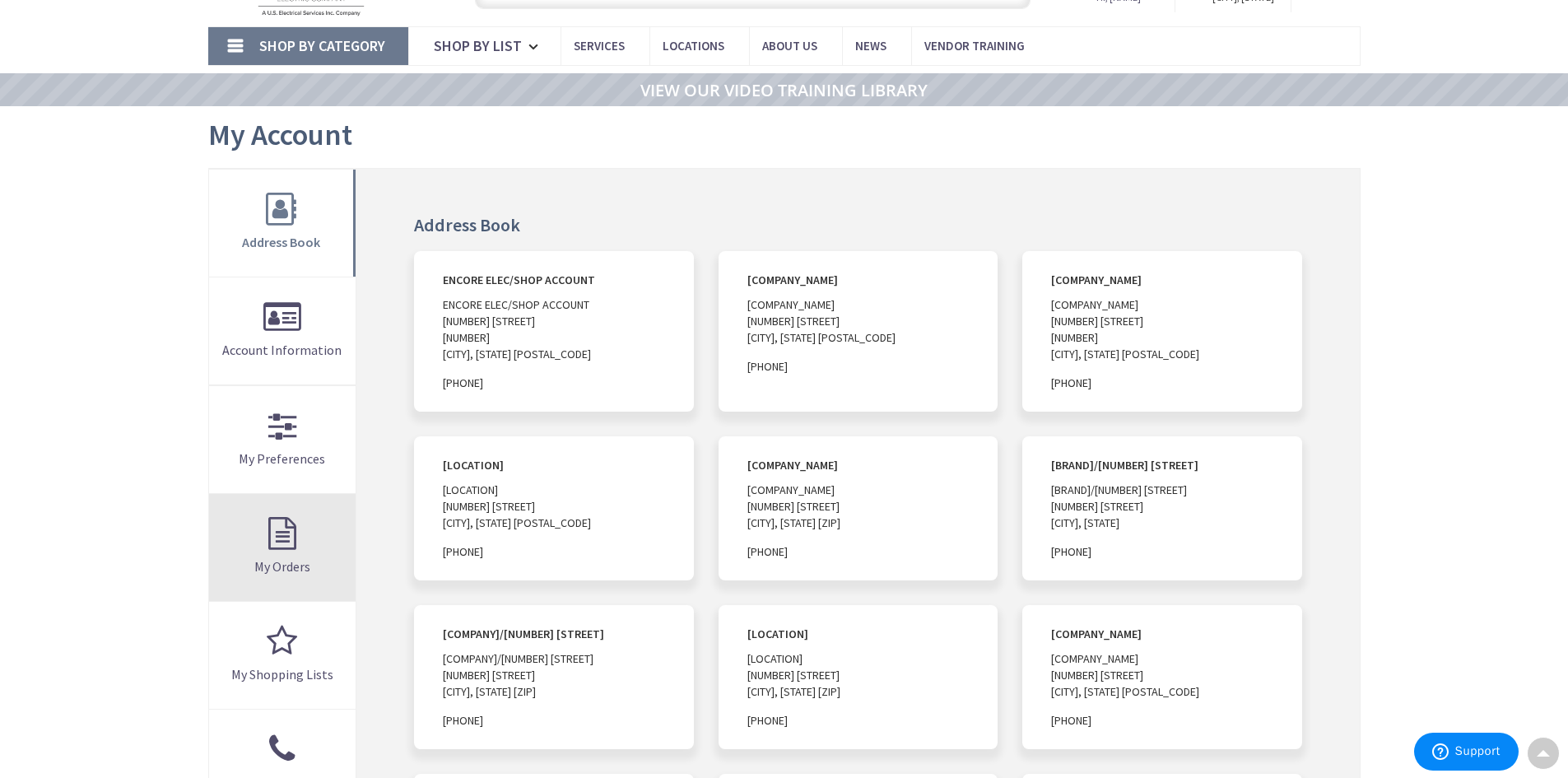 click on "My Orders" at bounding box center [282, 547] 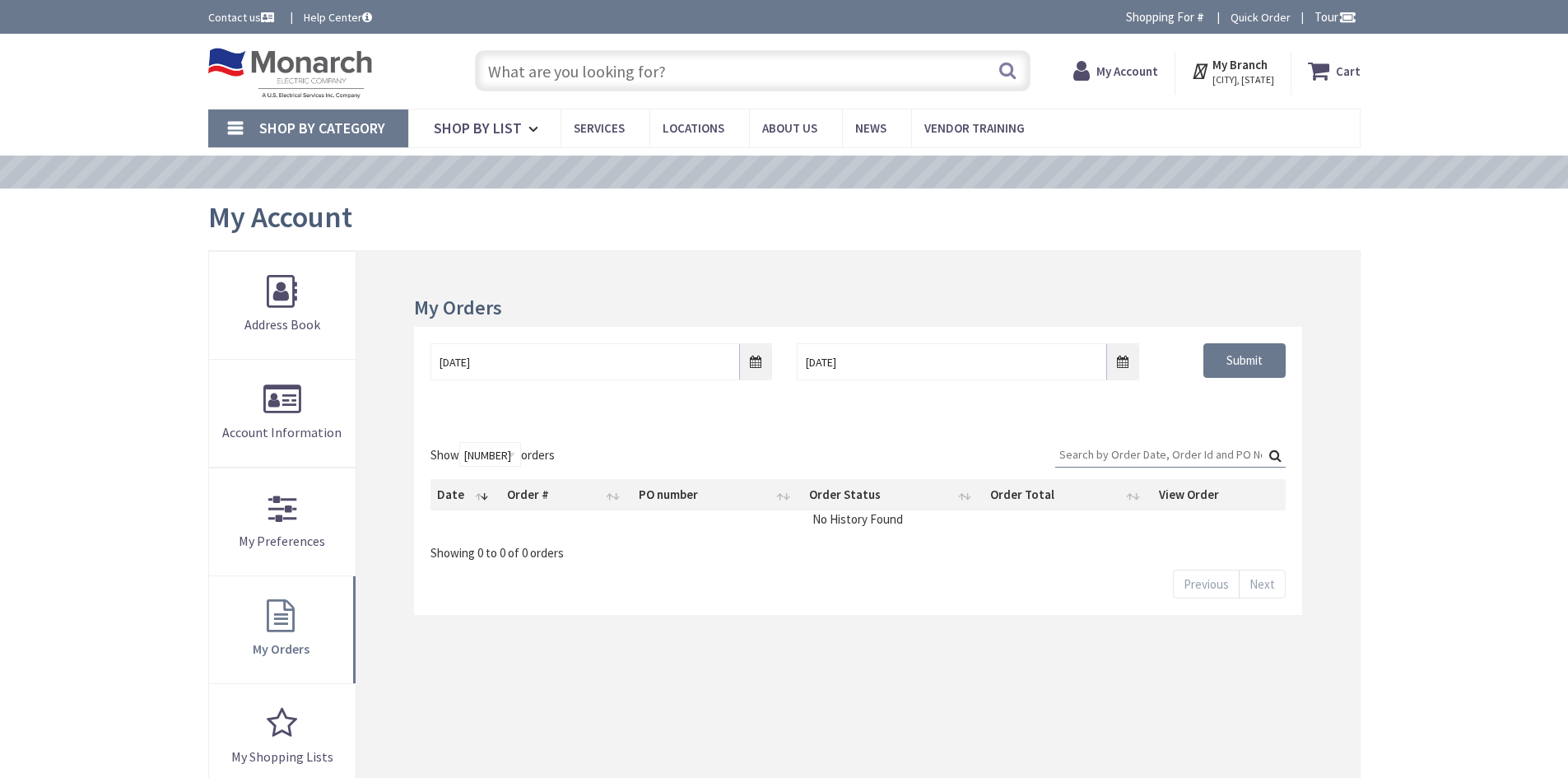 scroll, scrollTop: 0, scrollLeft: 0, axis: both 